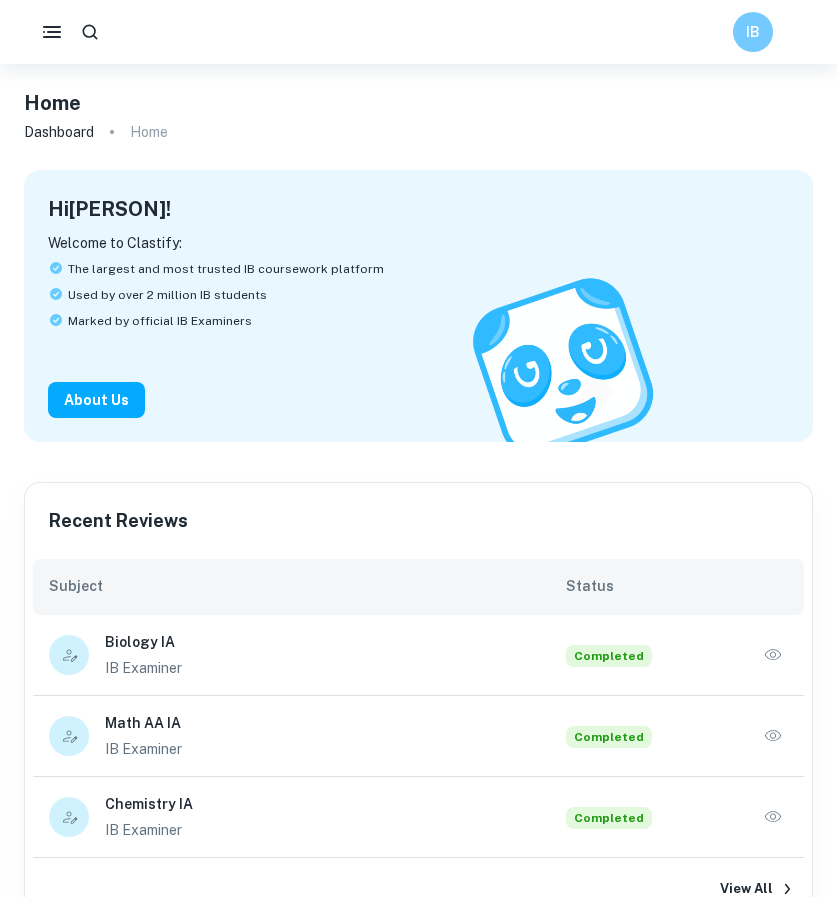 scroll, scrollTop: 0, scrollLeft: 0, axis: both 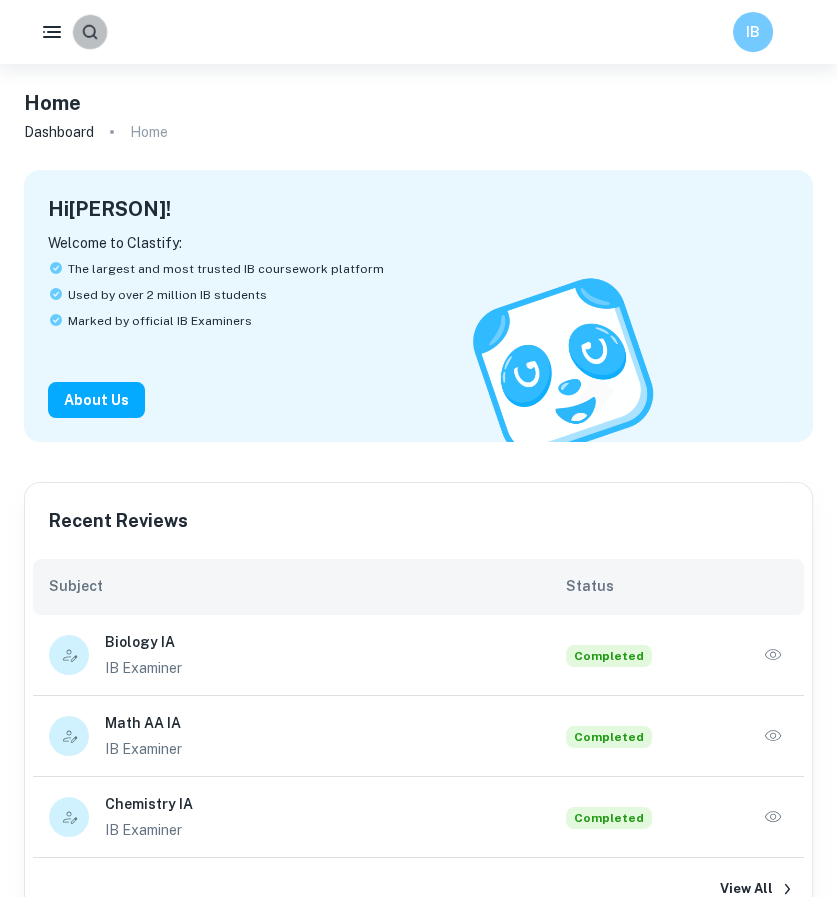 click 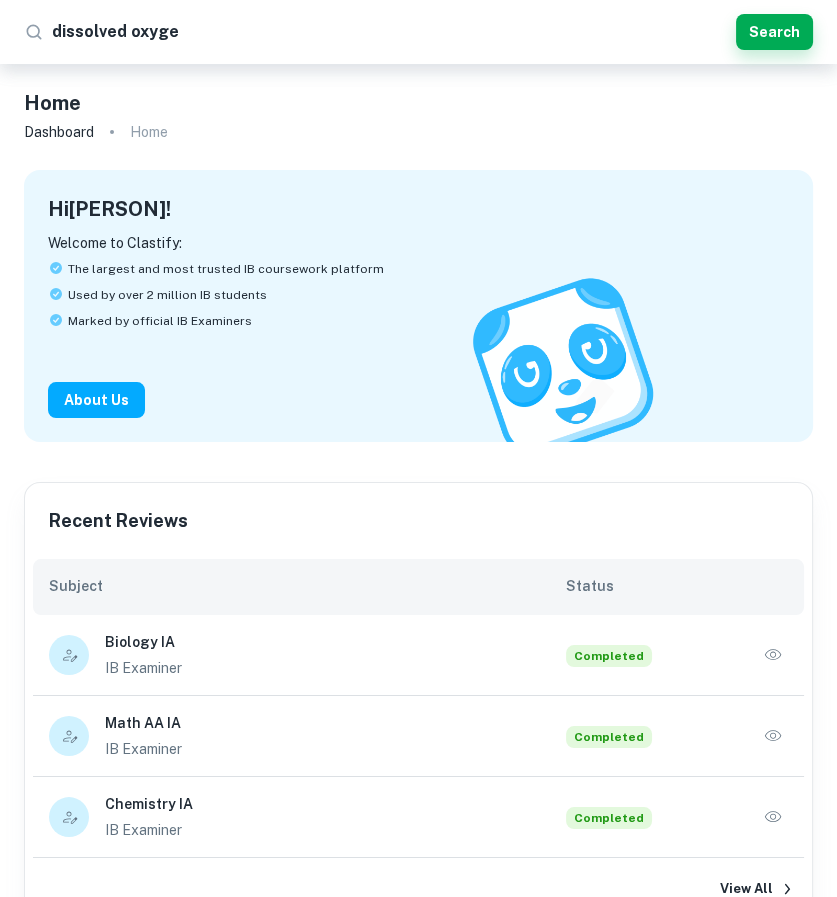 type on "dissolved oxygen" 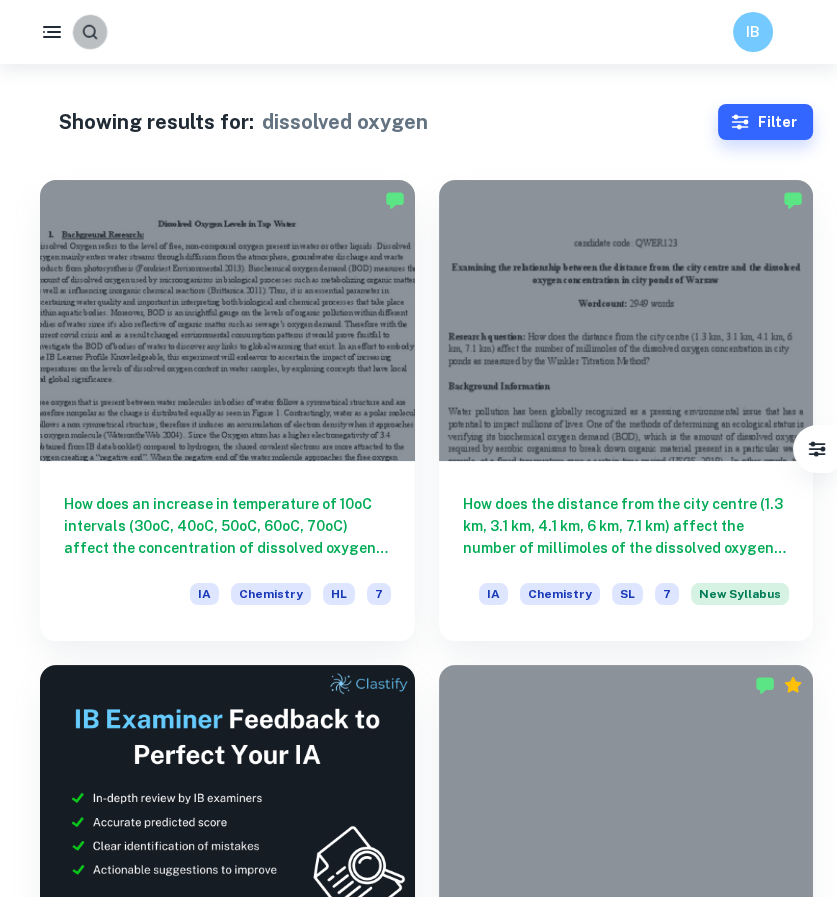 click 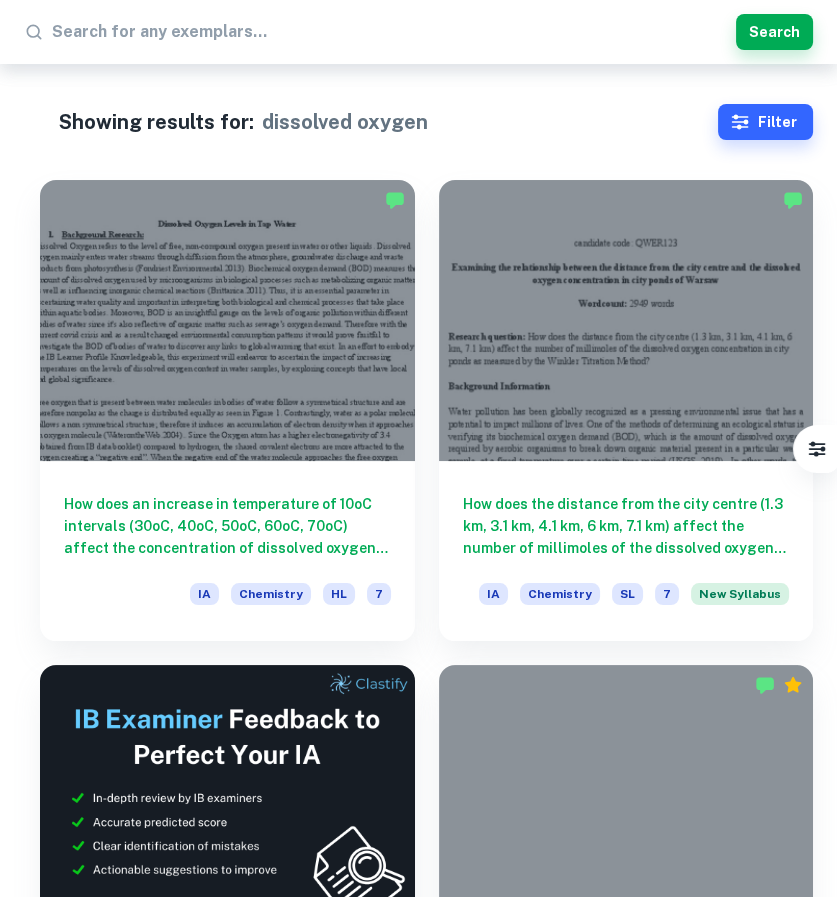 type on "d" 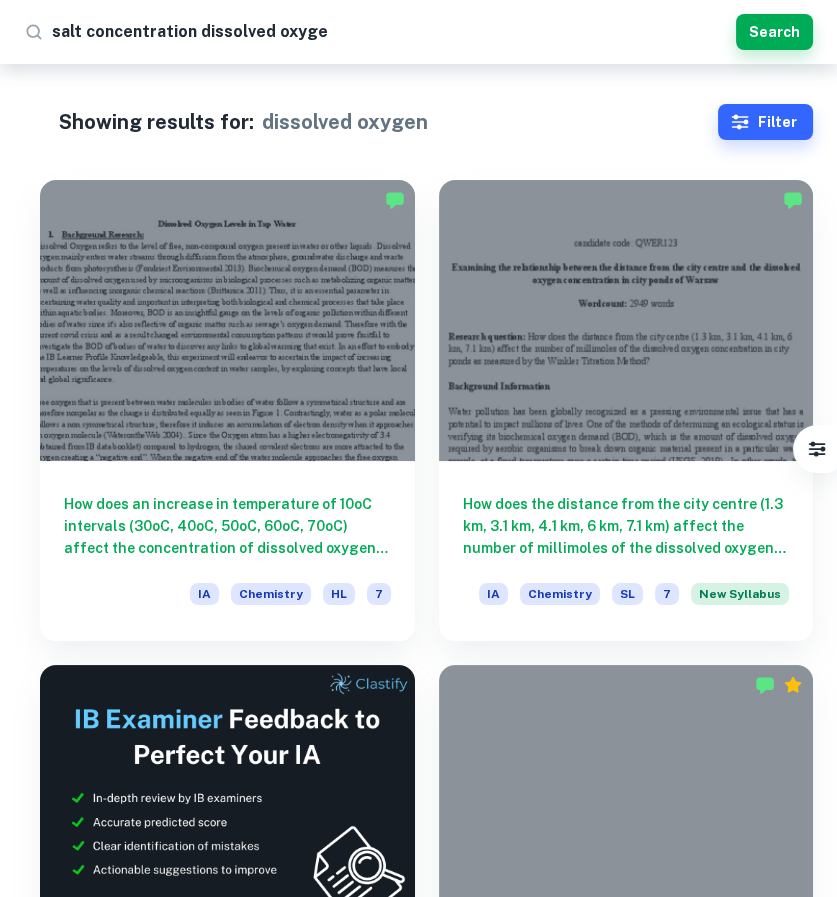 type on "salt concentration dissolved oxygen" 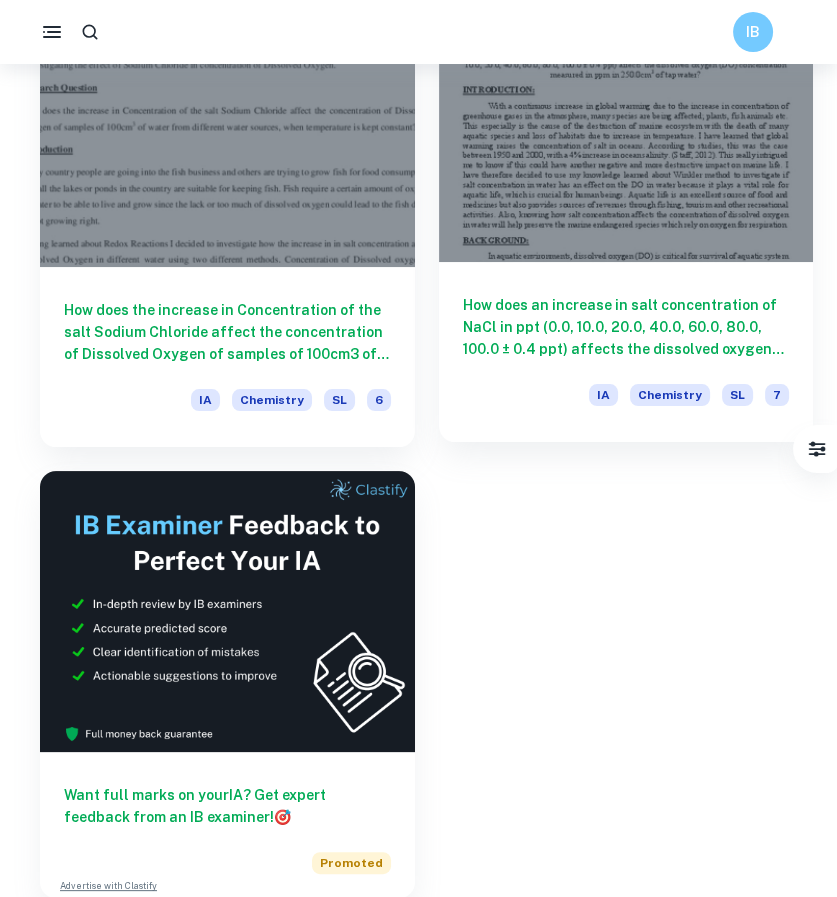 scroll, scrollTop: 0, scrollLeft: 0, axis: both 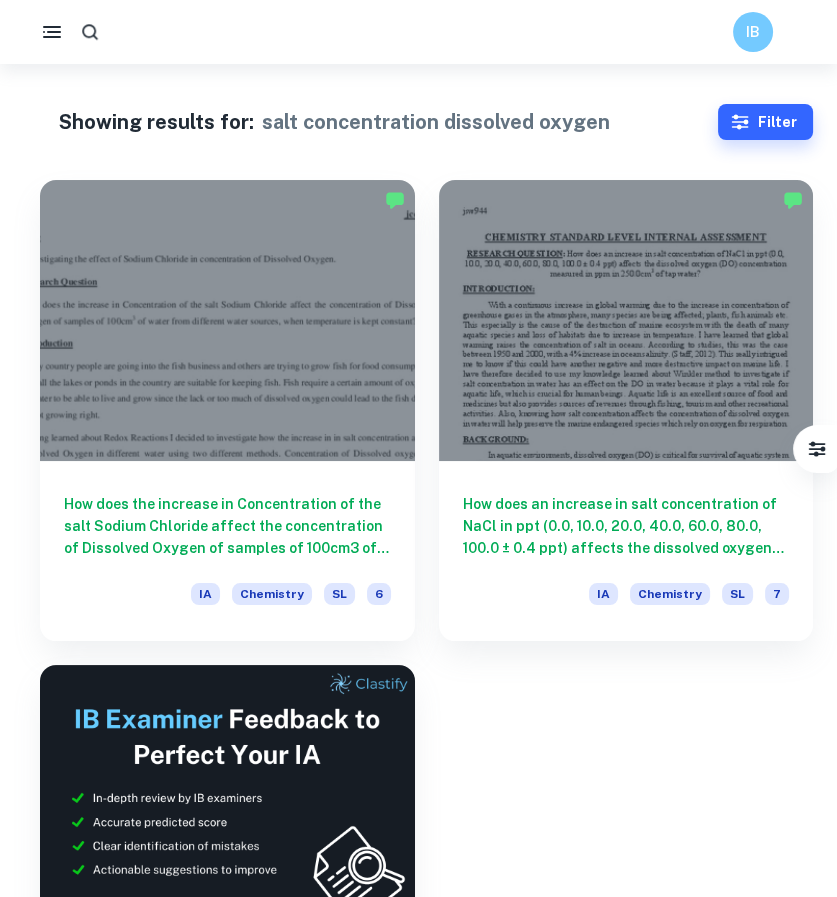 click 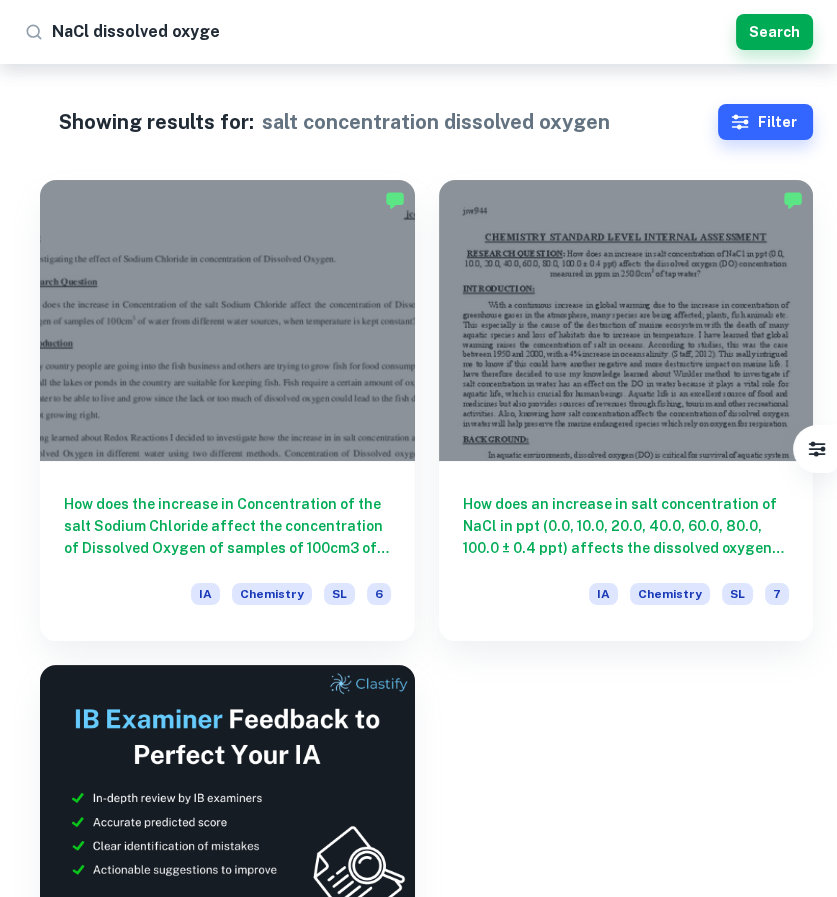 type on "NaCl dissolved oxygen" 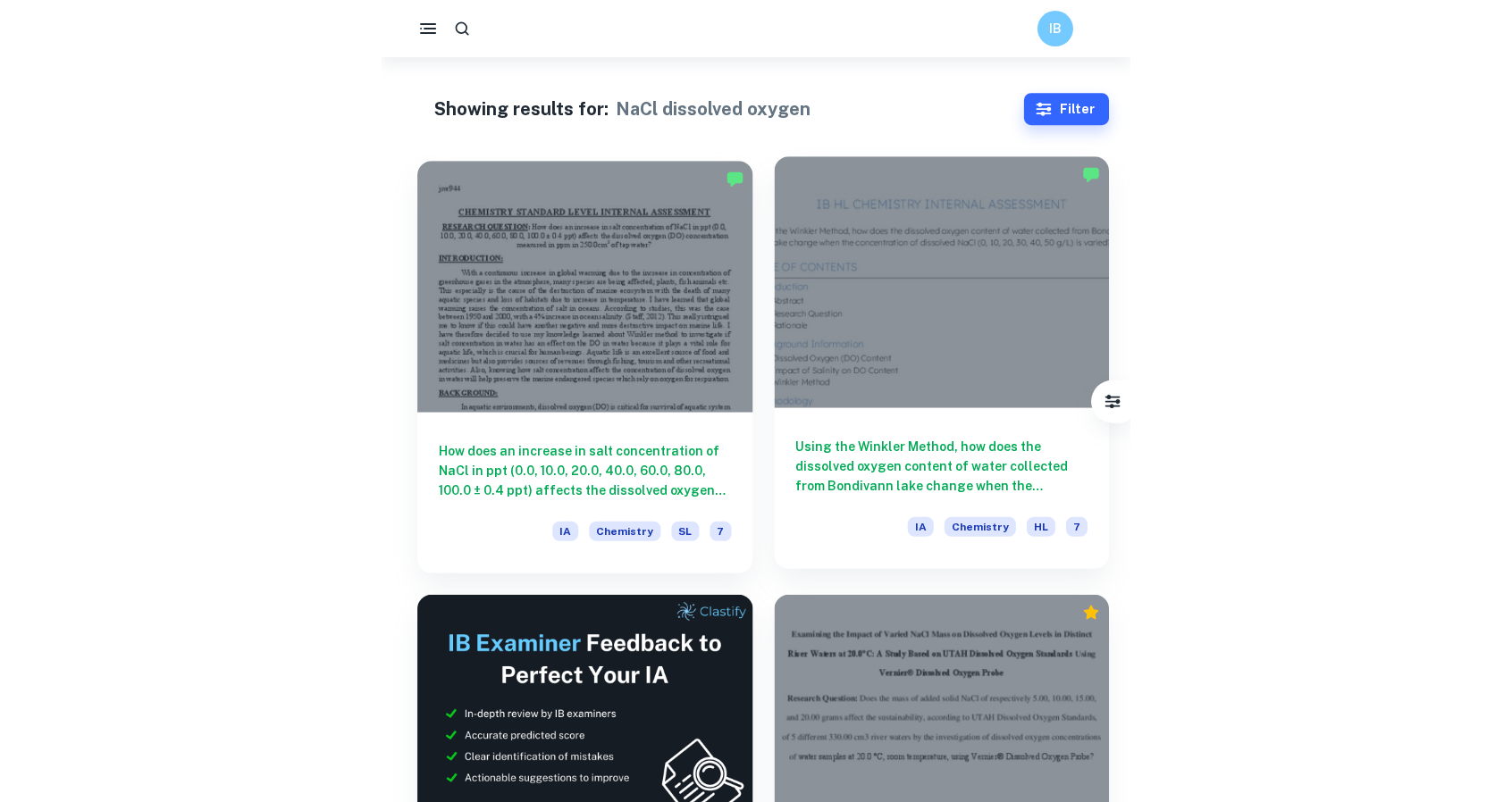 scroll, scrollTop: 48, scrollLeft: 0, axis: vertical 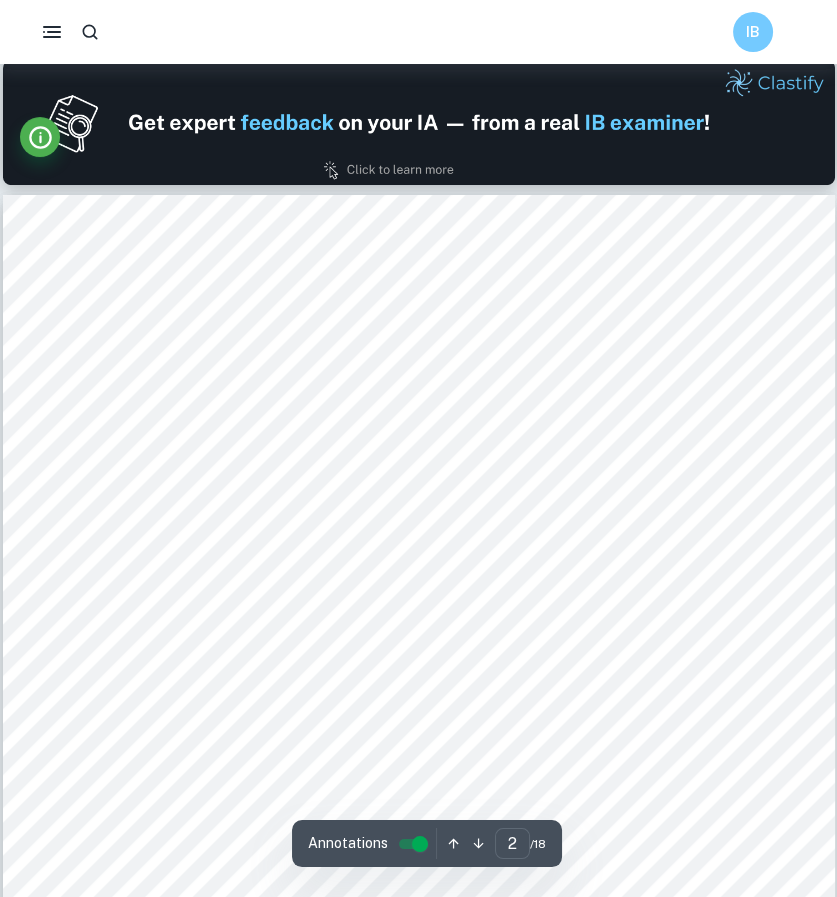 type on "1" 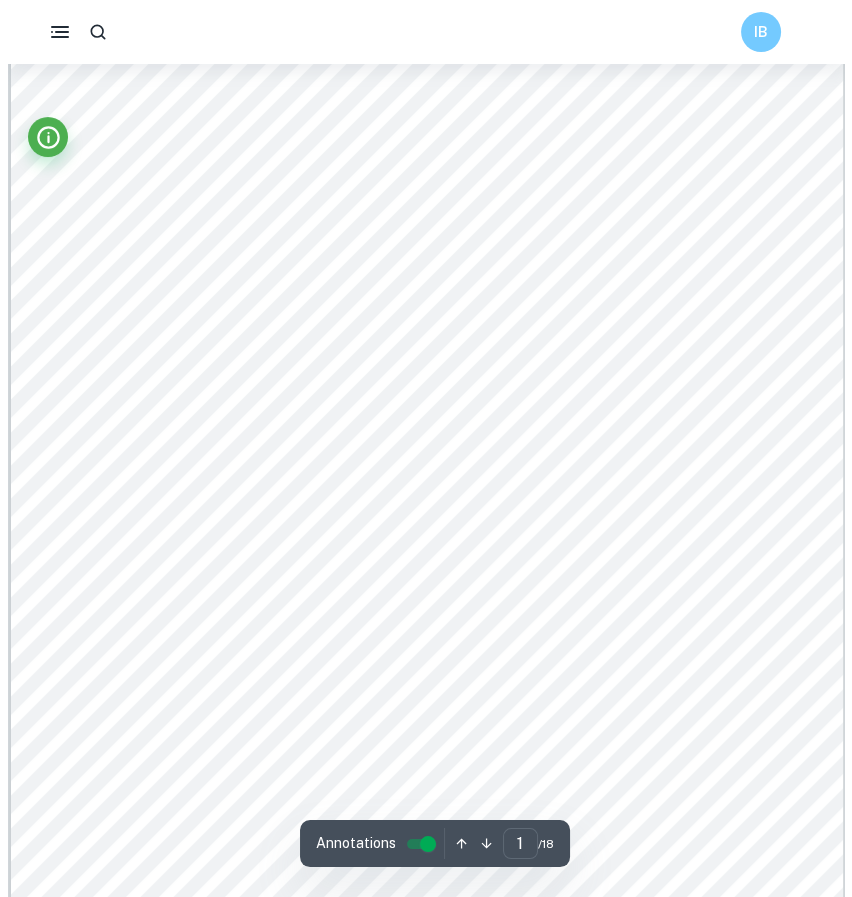 scroll, scrollTop: 0, scrollLeft: 0, axis: both 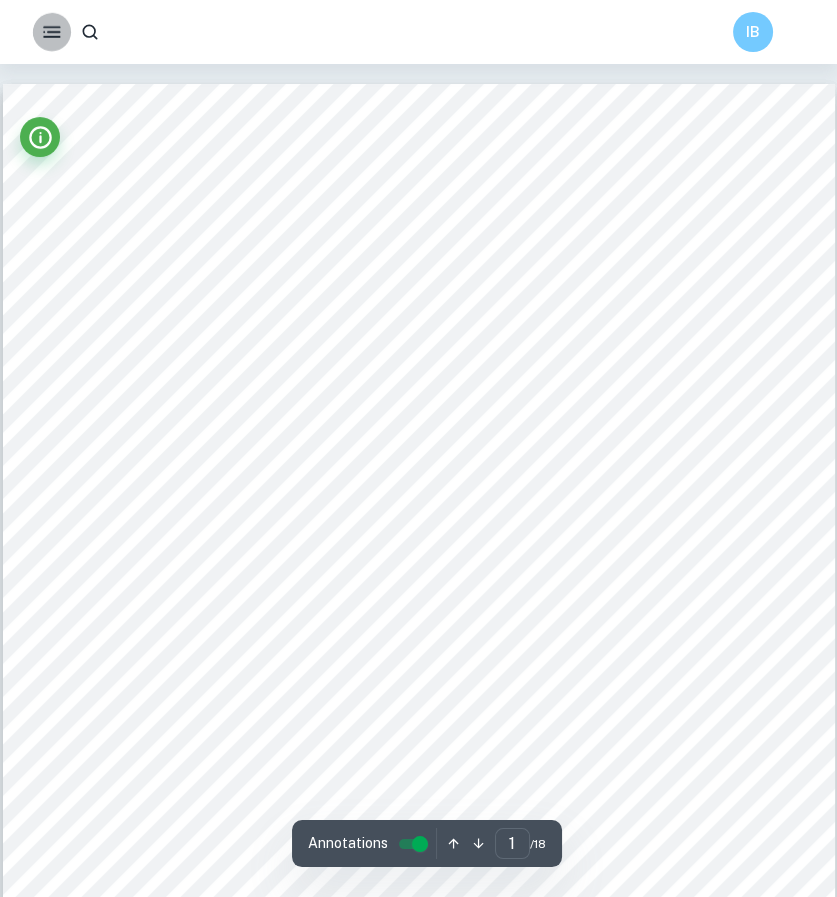 click at bounding box center (48, 32) 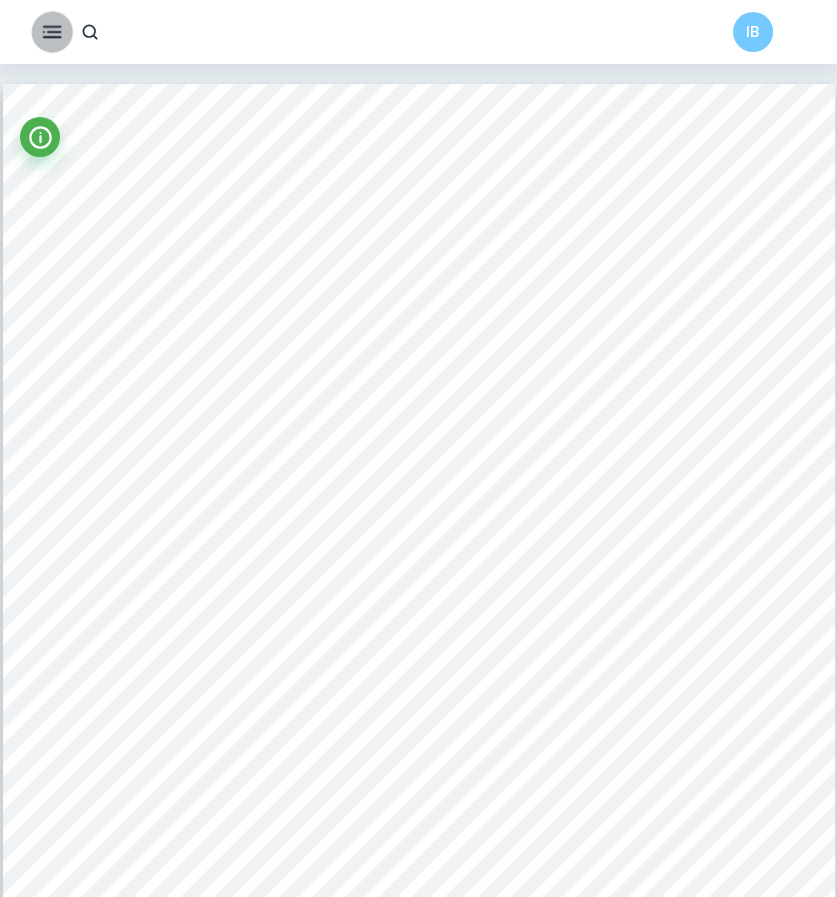 click 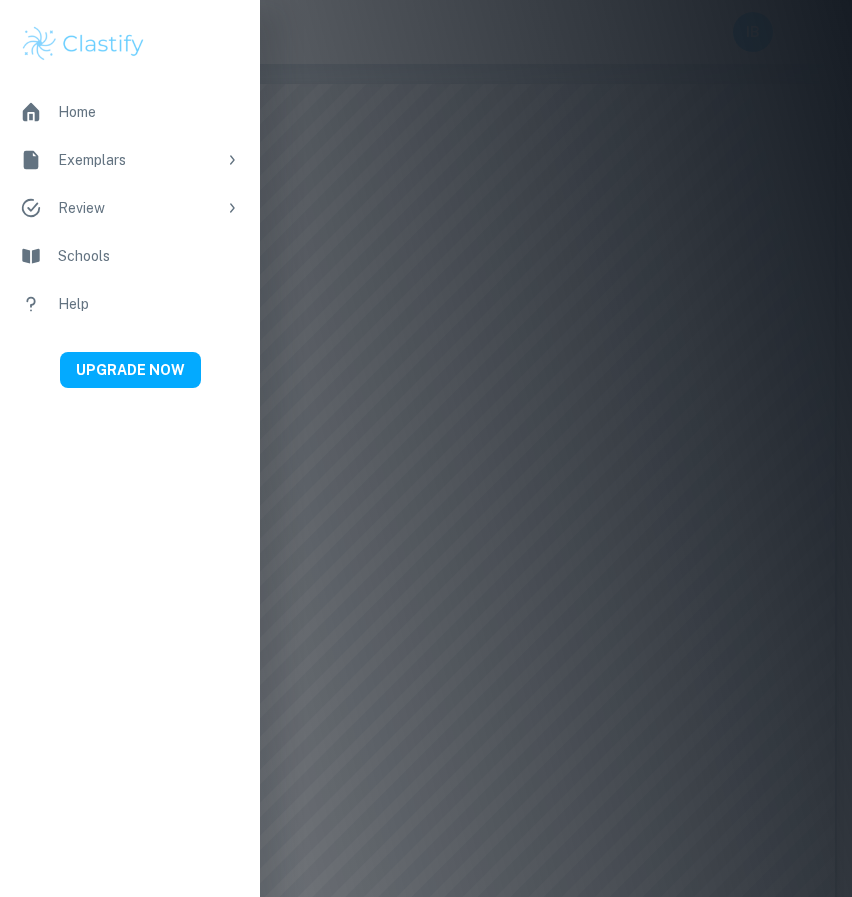click on "Exemplars" at bounding box center (130, 160) 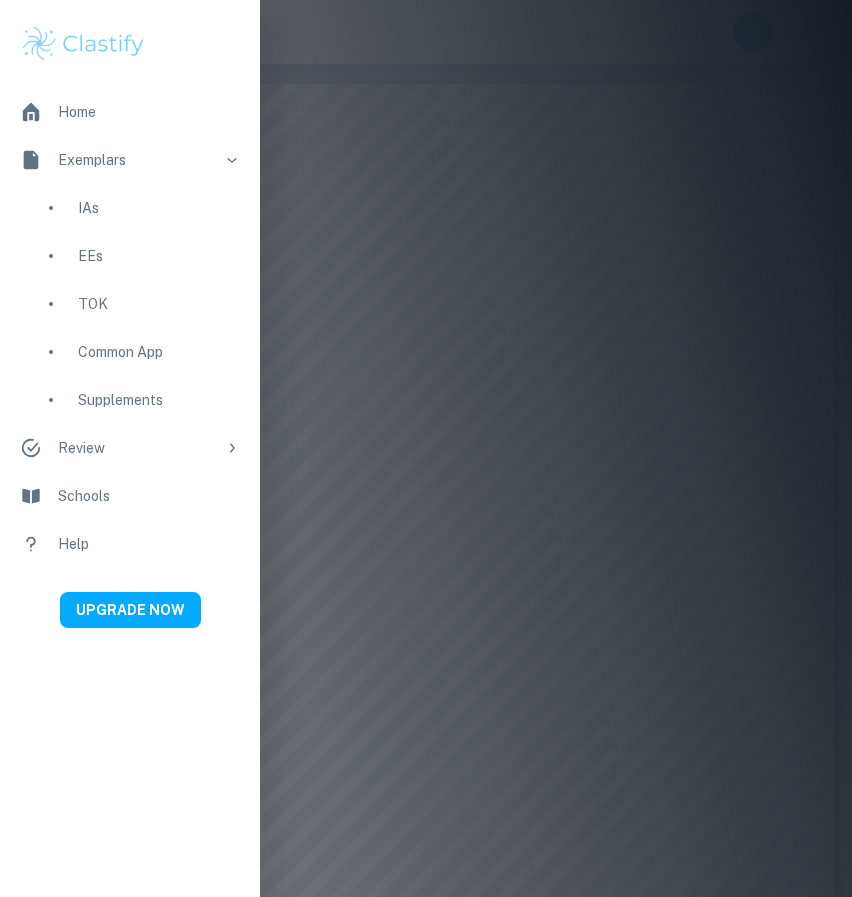 click at bounding box center (426, 448) 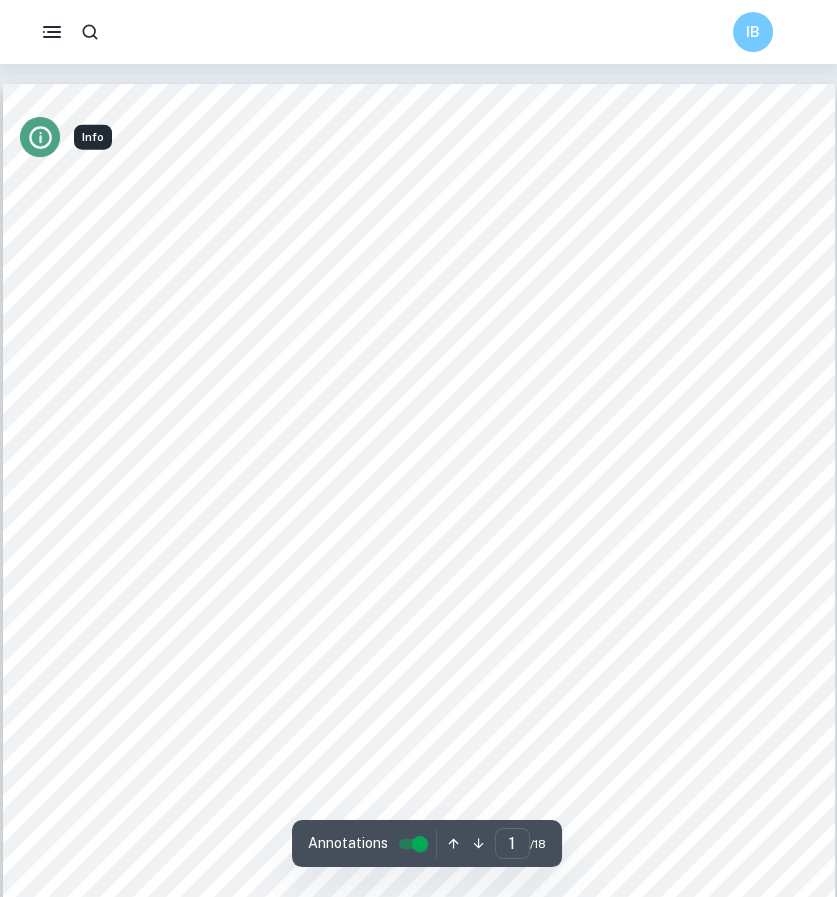 click at bounding box center [40, 137] 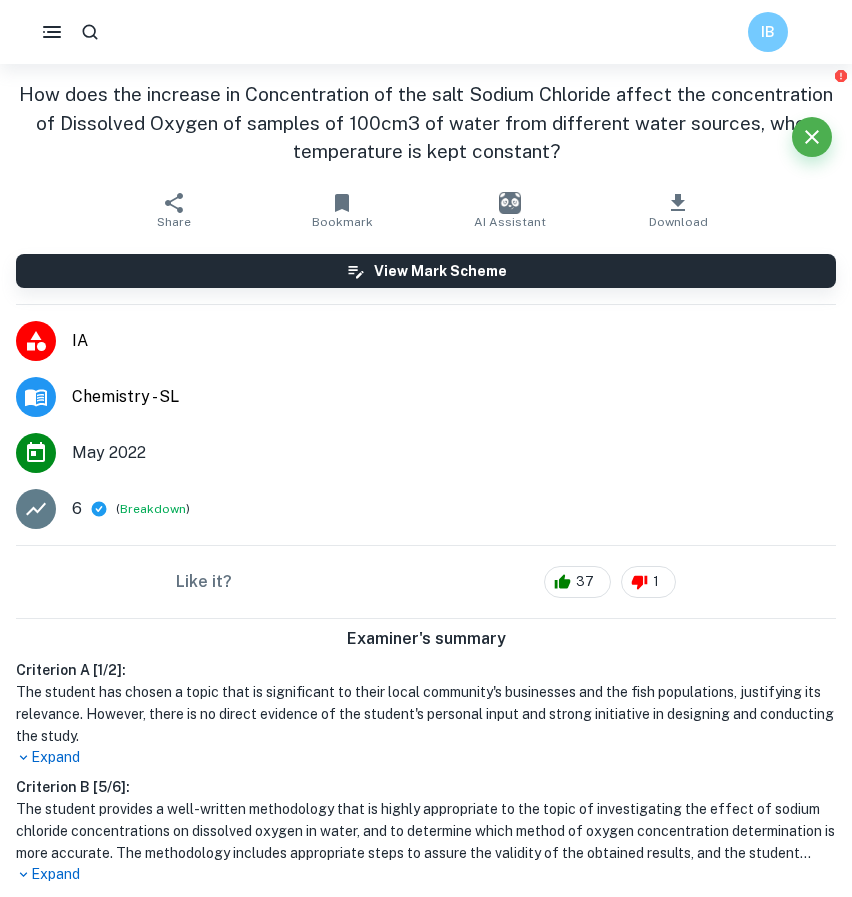 scroll, scrollTop: 176, scrollLeft: 0, axis: vertical 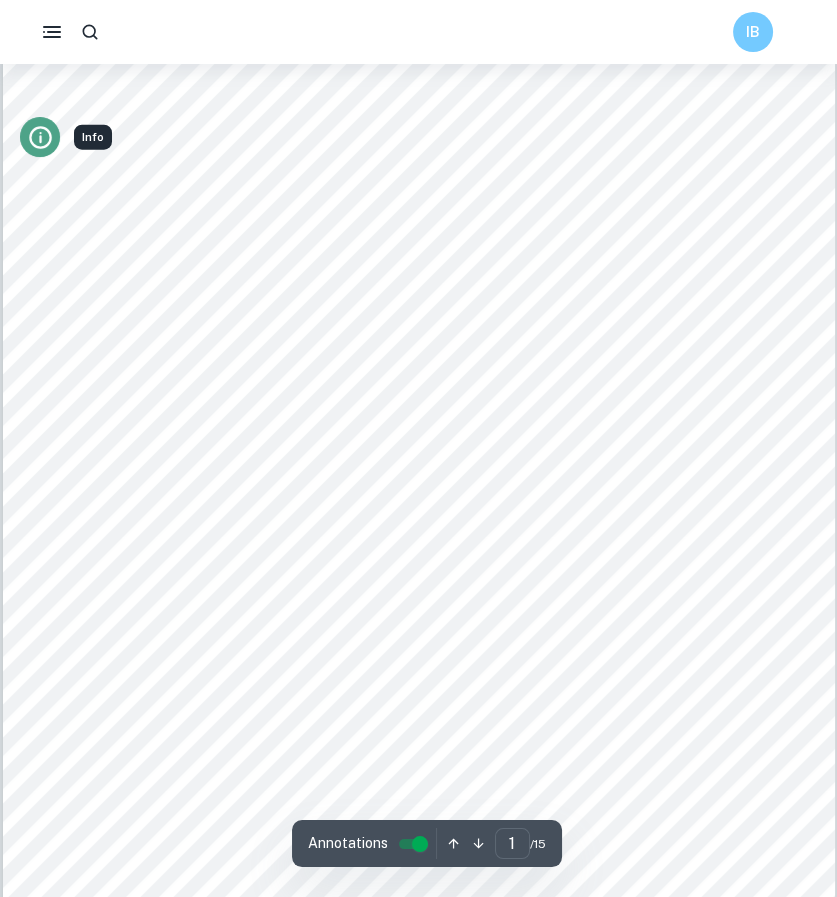 click 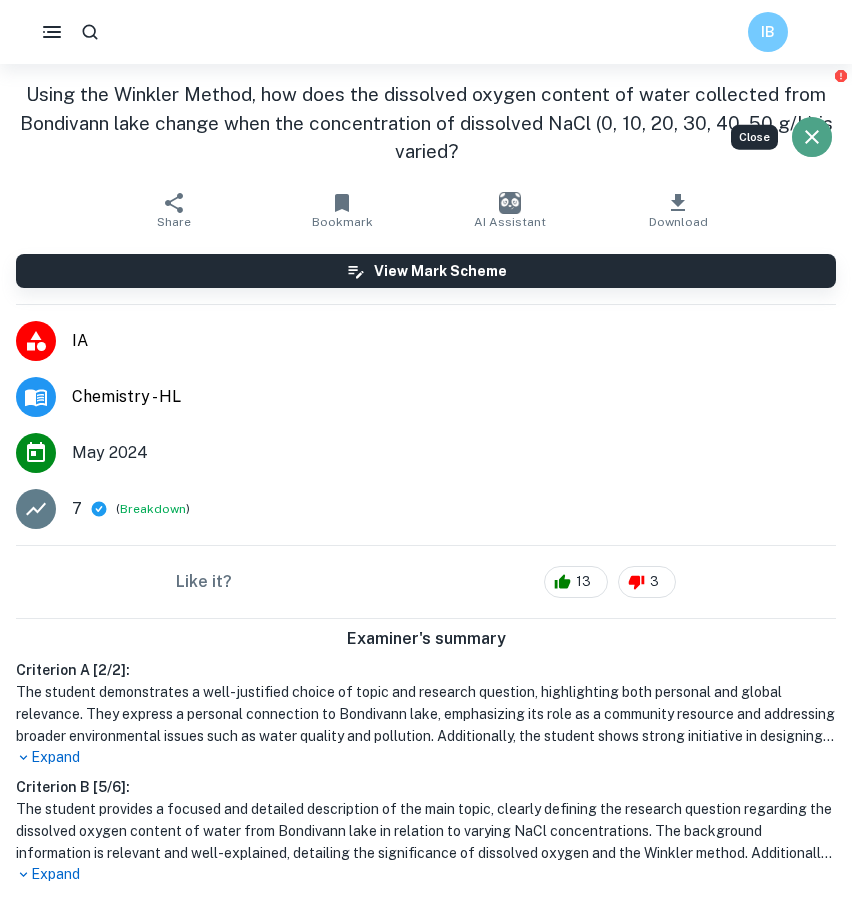 click 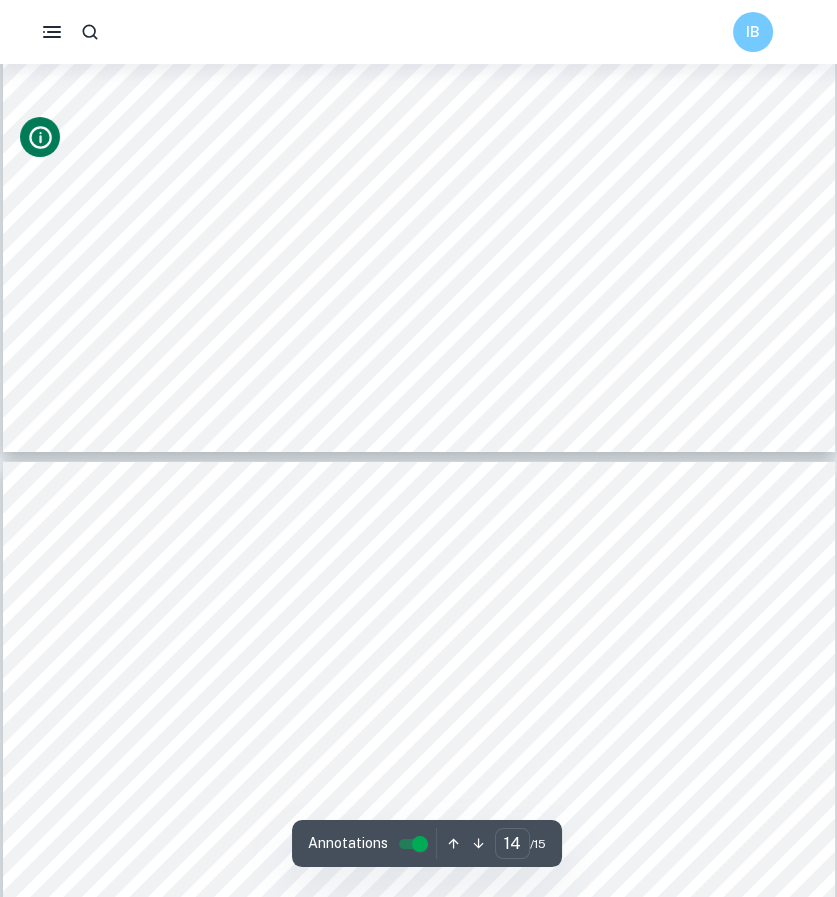 scroll, scrollTop: 14167, scrollLeft: 0, axis: vertical 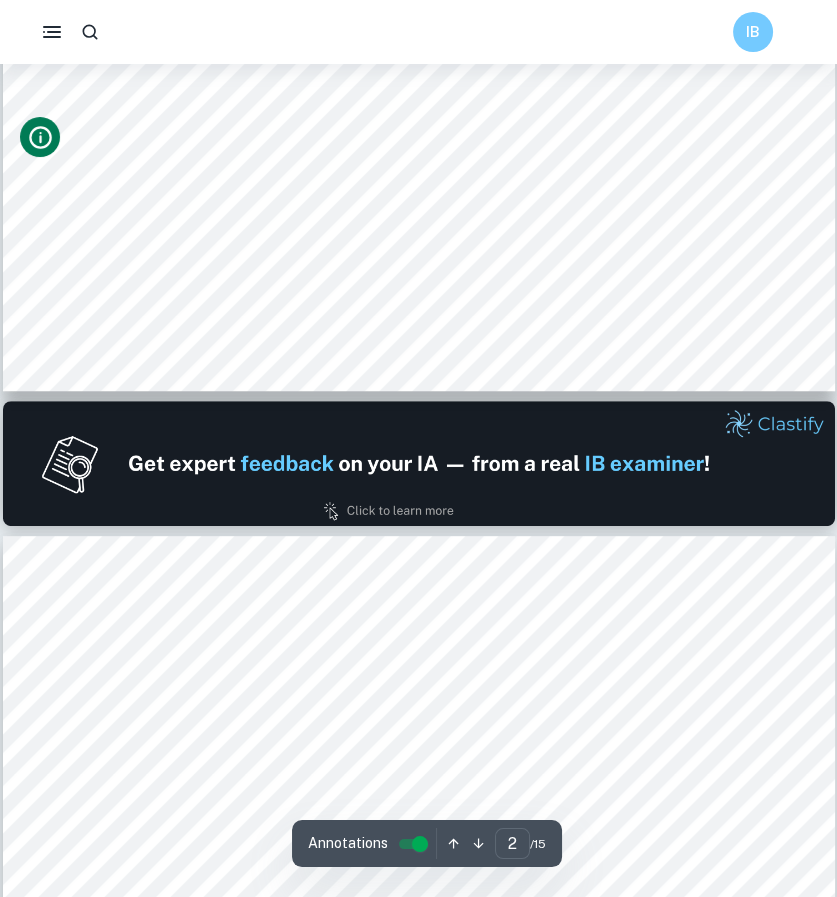type on "1" 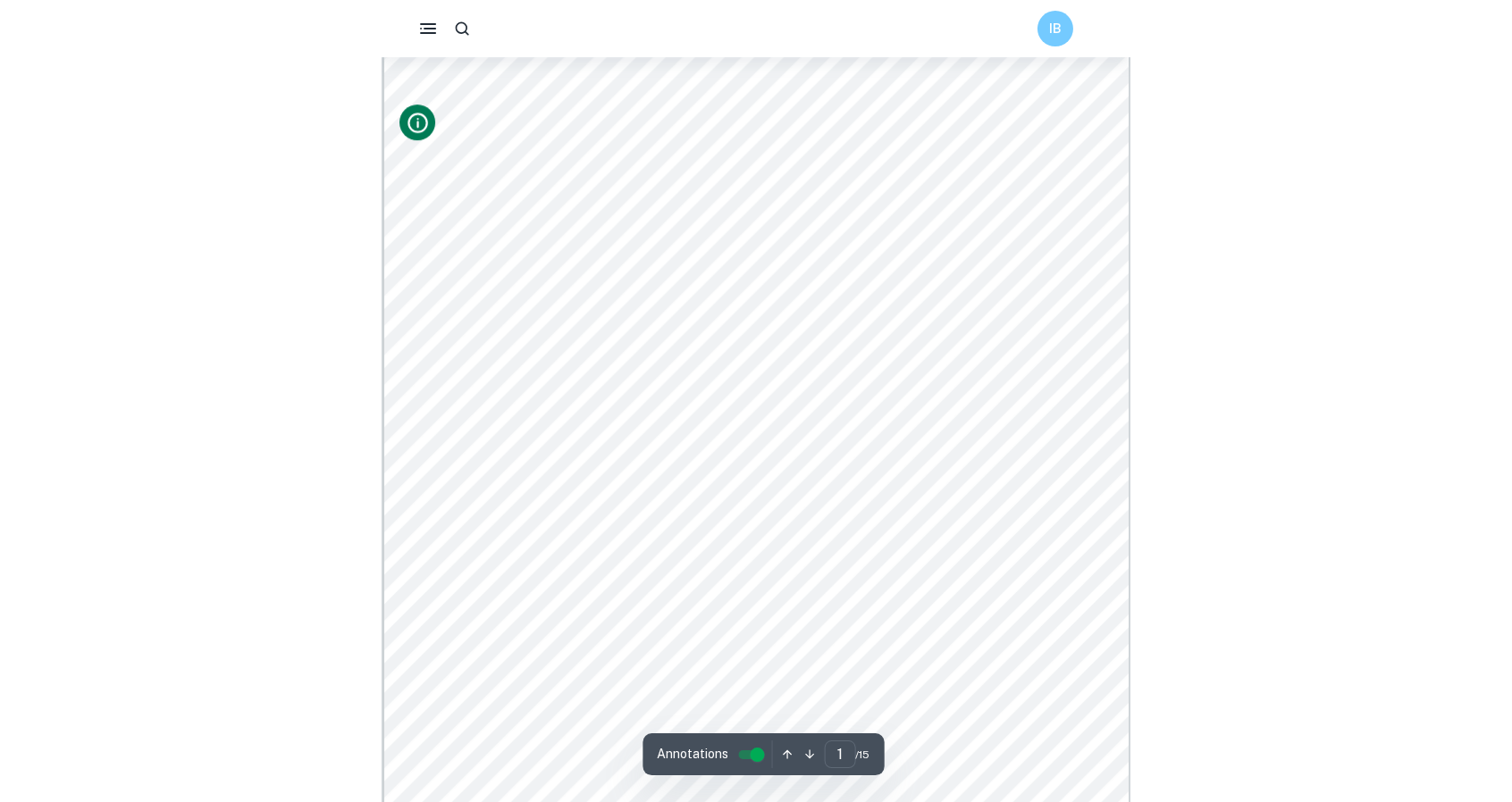 scroll, scrollTop: 0, scrollLeft: 0, axis: both 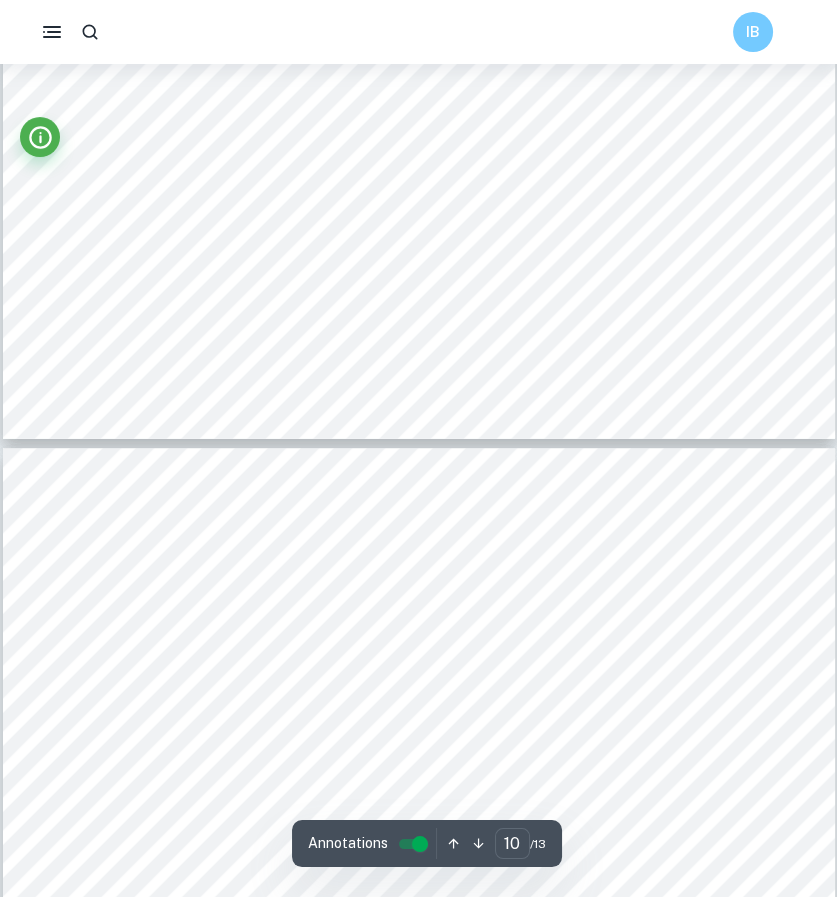 type on "11" 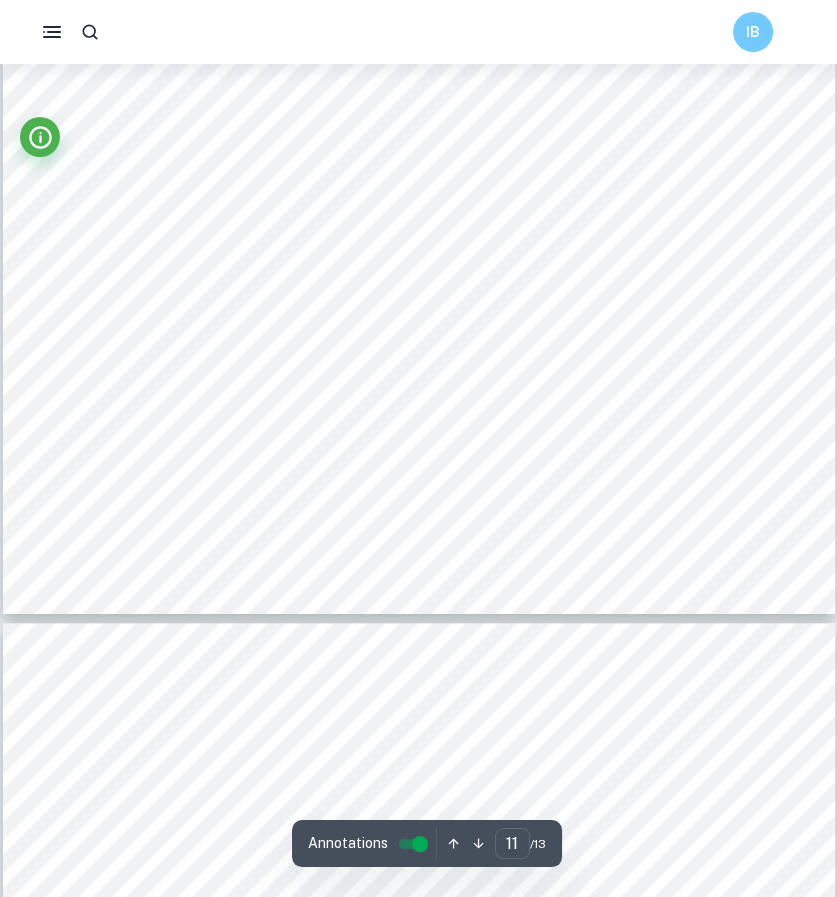 scroll, scrollTop: 11811, scrollLeft: 0, axis: vertical 